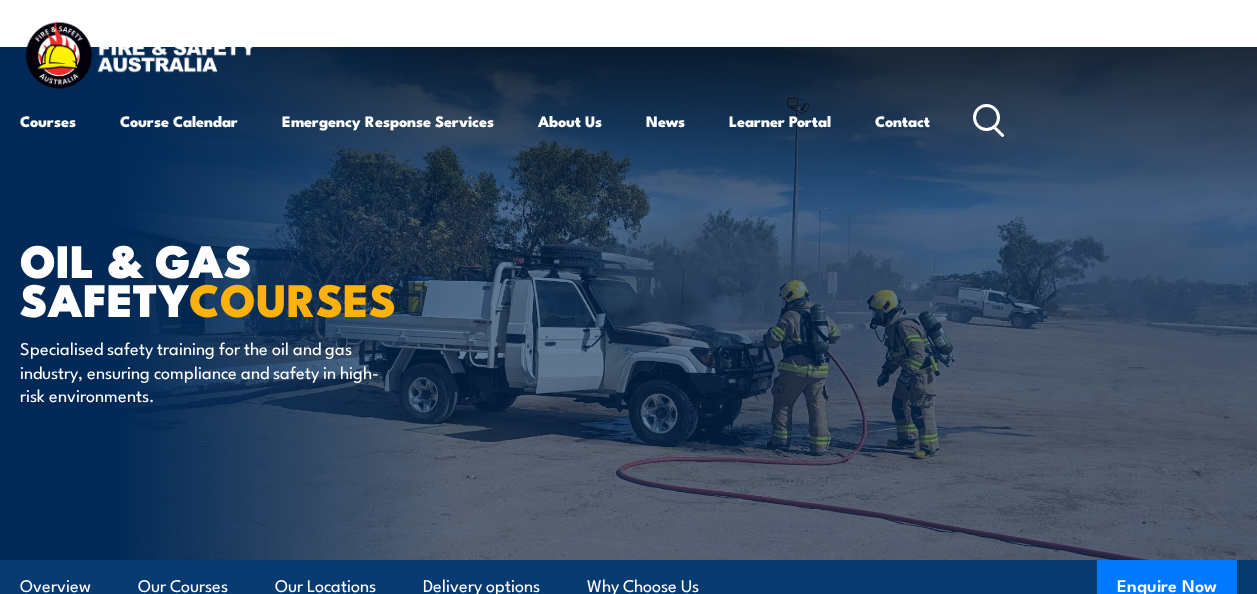 scroll, scrollTop: 0, scrollLeft: 0, axis: both 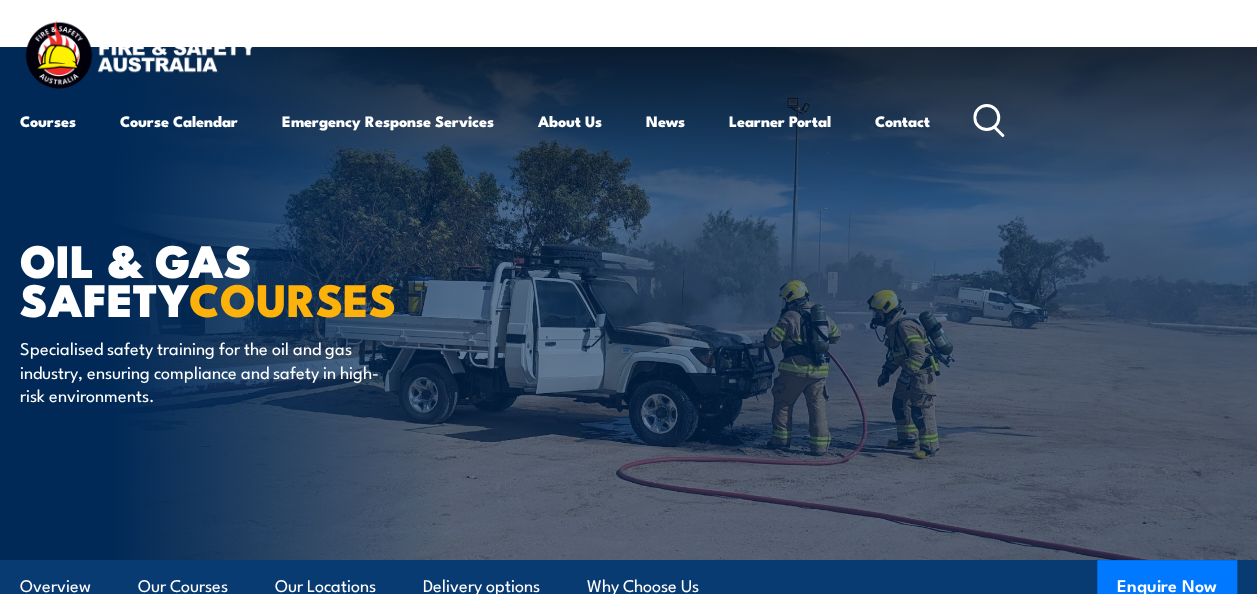 click on "OIL & GAS SAFETY  COURSES
Specialised safety training for the oil and gas industry, ensuring compliance and safety in high-risk environments." at bounding box center [267, 303] 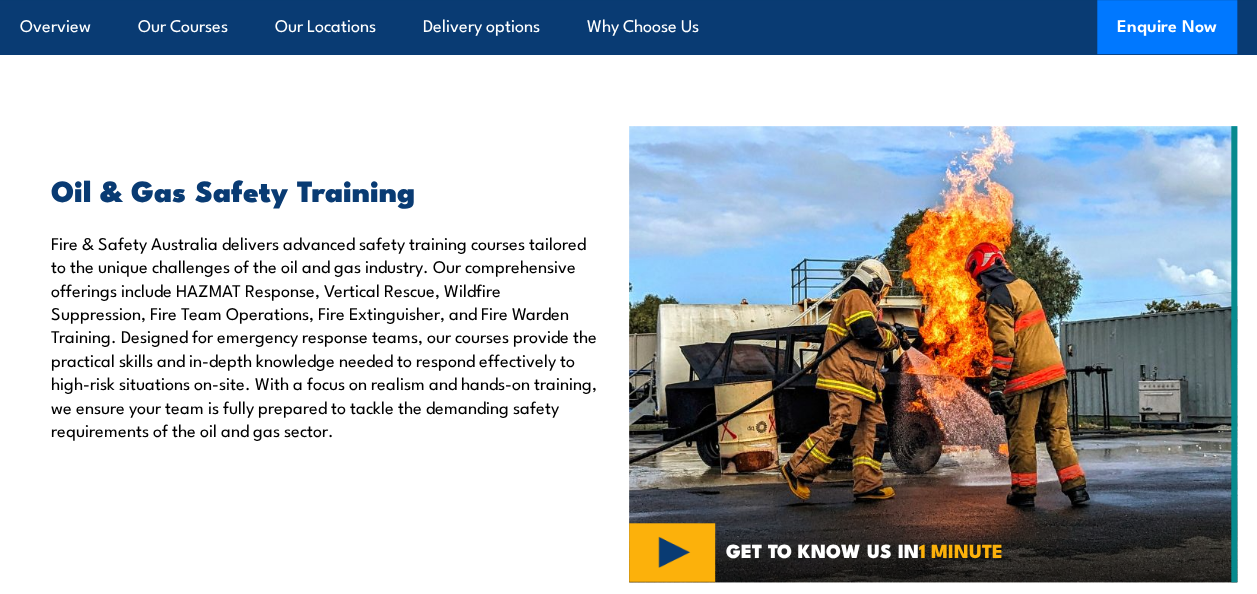scroll, scrollTop: 575, scrollLeft: 0, axis: vertical 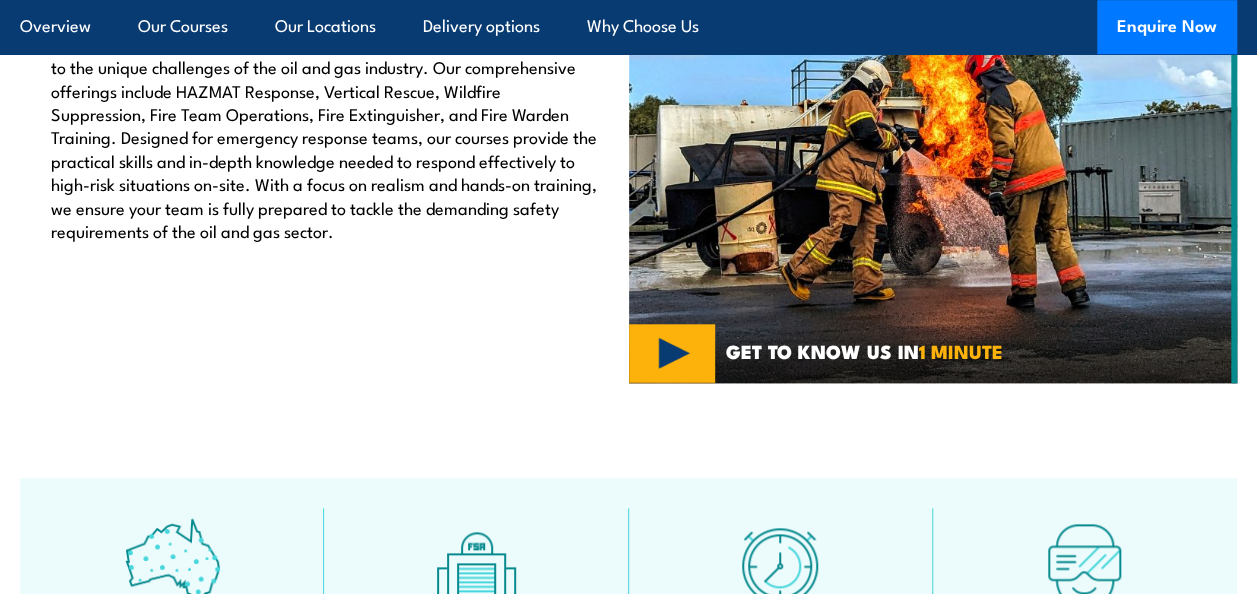 click on "OIL & GAS SAFETY  COURSES
Specialised safety training for the oil and gas industry, ensuring compliance and safety in high-risk environments.
Overview
Our Courses
Our Locations
Delivery options
Why Choose Us
Enquire Now
Oil & Gas Safety Training
GET TO KNOW US IN  1 MINUTE" at bounding box center [628, 5745] 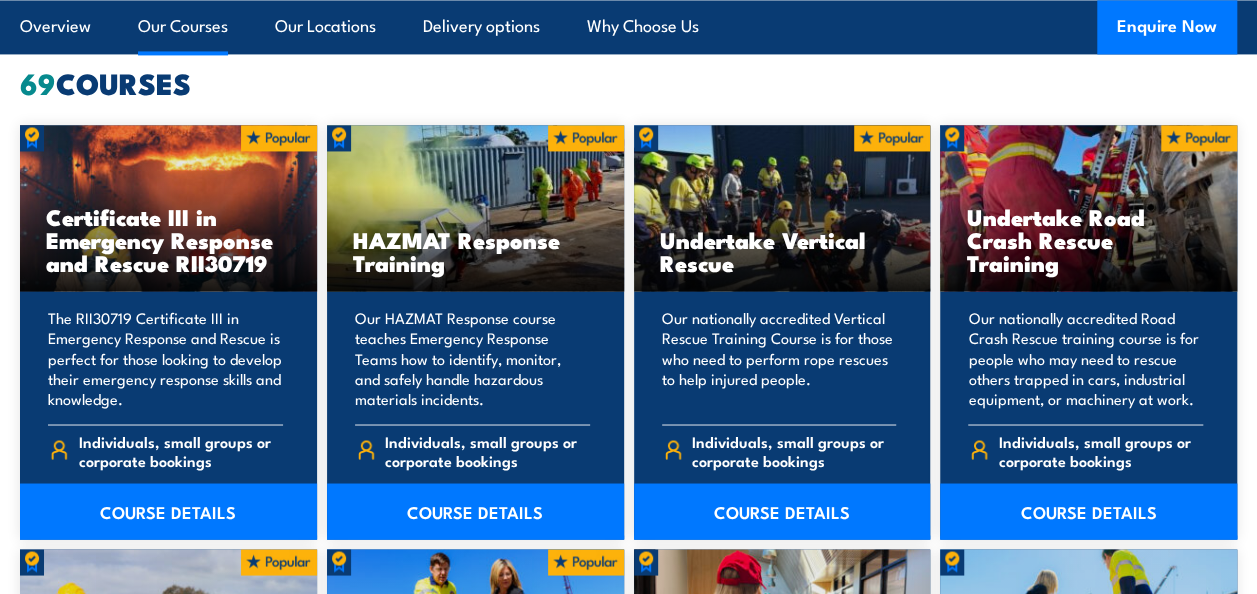 scroll, scrollTop: 1540, scrollLeft: 0, axis: vertical 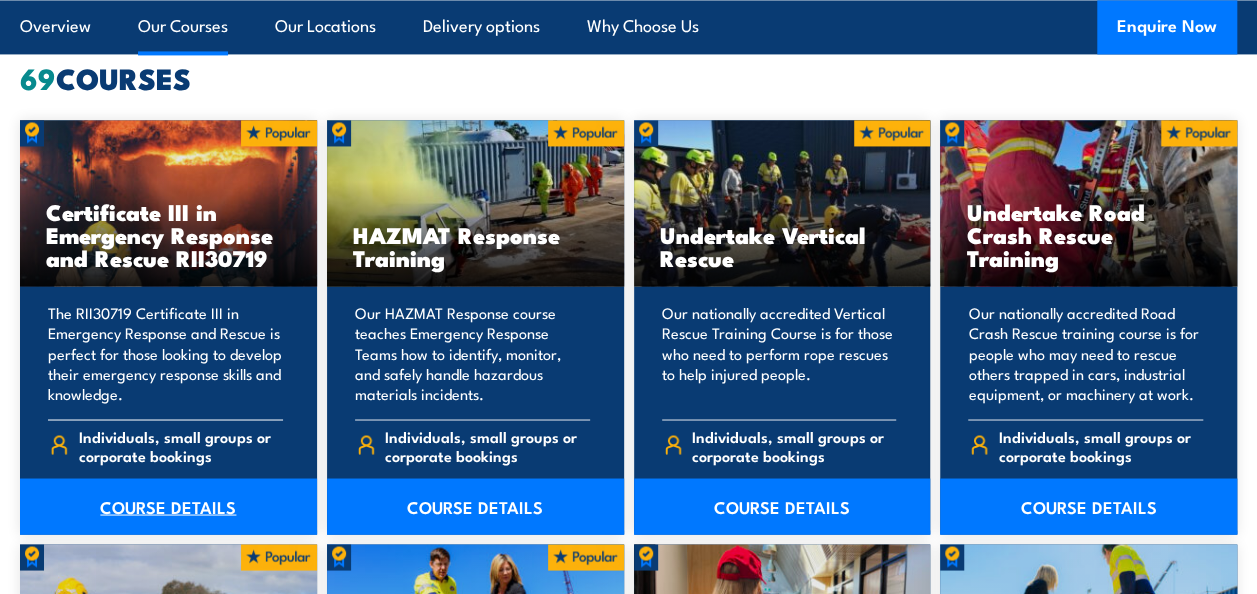 click on "COURSE DETAILS" at bounding box center (168, 506) 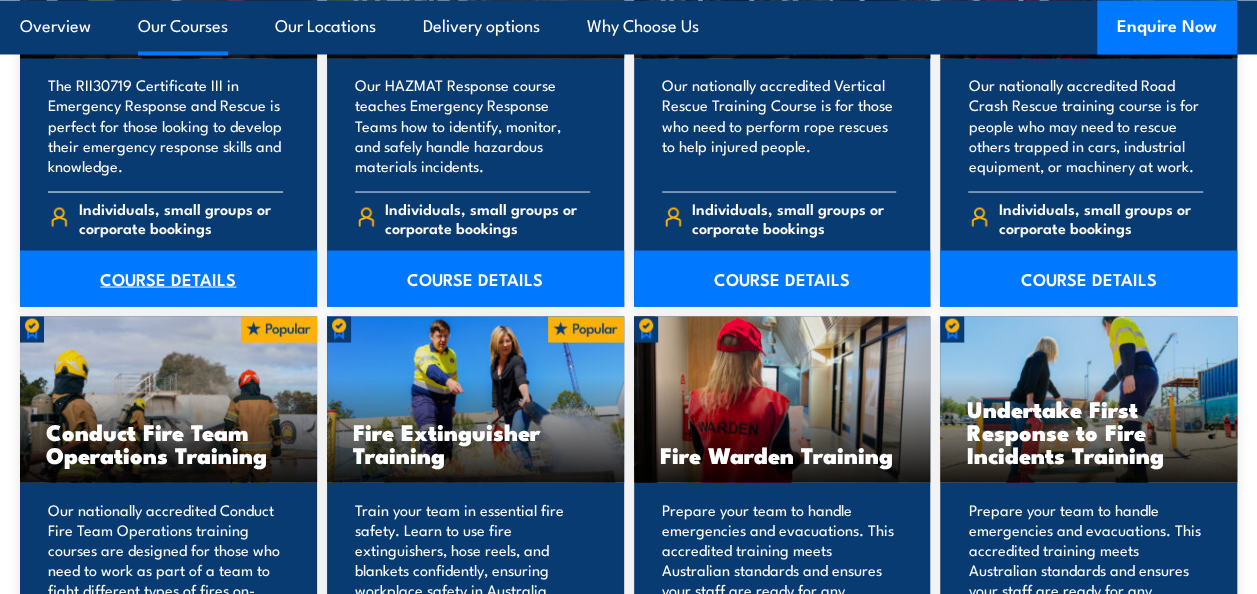 scroll, scrollTop: 1770, scrollLeft: 0, axis: vertical 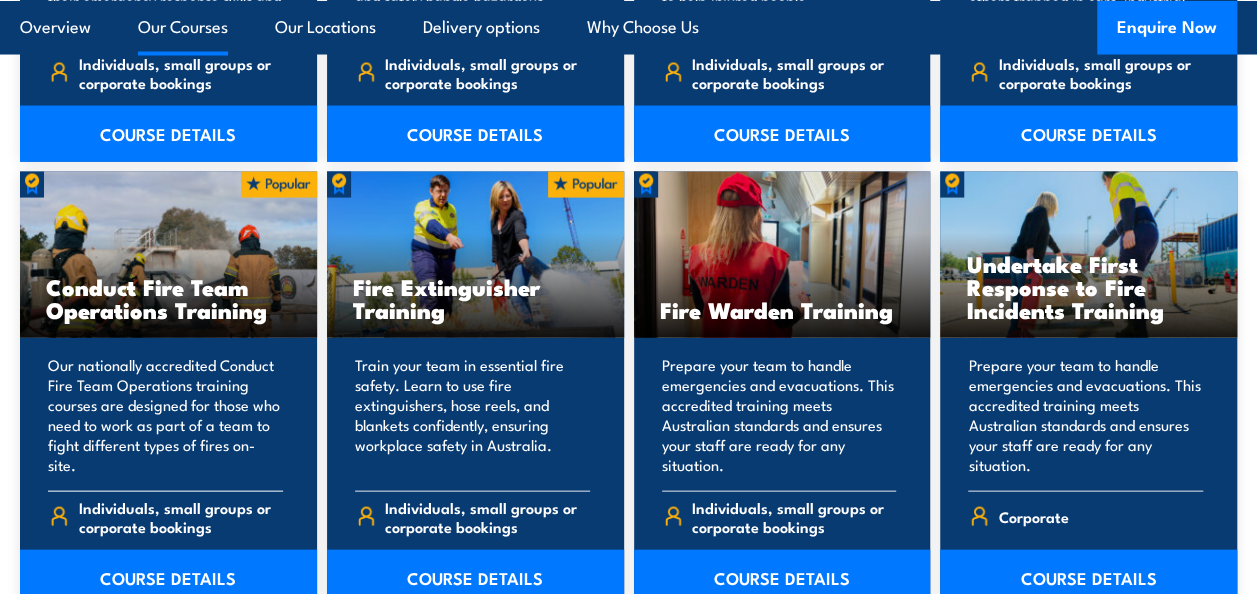 click on "Our nationally accredited Conduct Fire Team Operations training courses are designed for those who need to work as part of a team to fight different types of fires on-site." at bounding box center (165, 415) 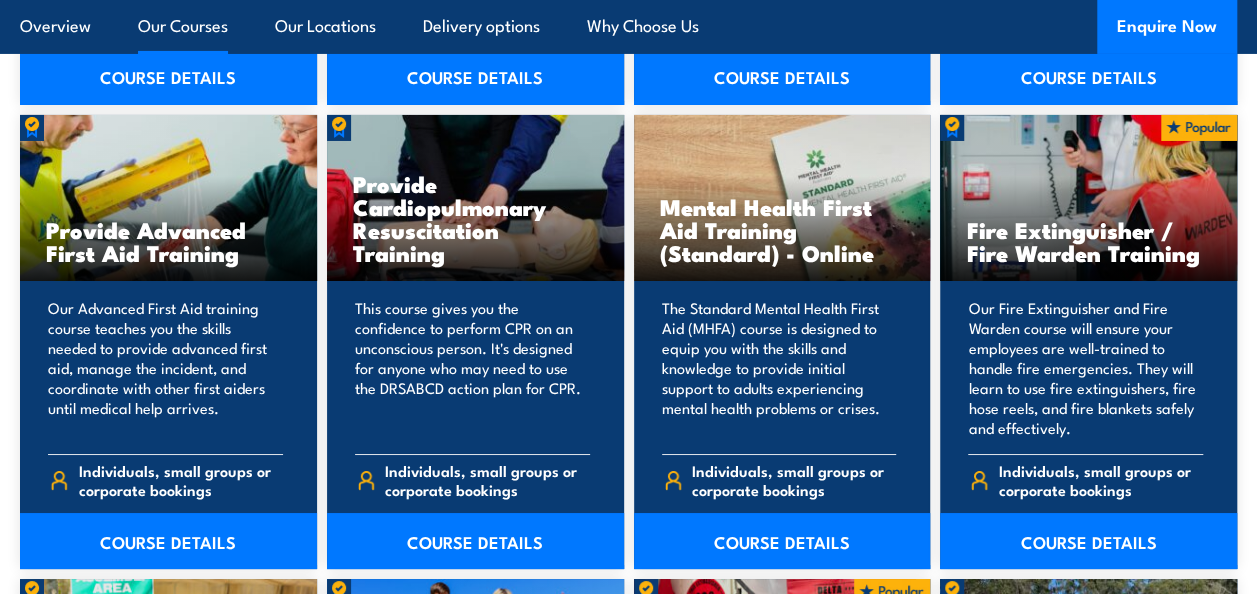 scroll, scrollTop: 3462, scrollLeft: 0, axis: vertical 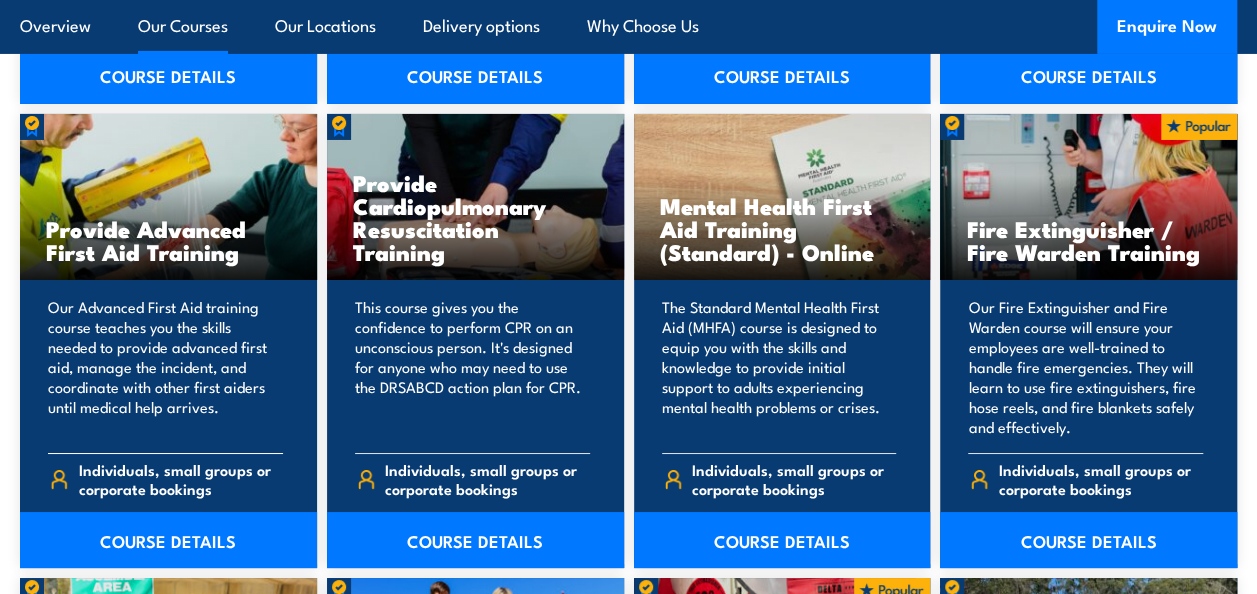 click on "Individuals, small groups or corporate bookings" at bounding box center [165, 481] 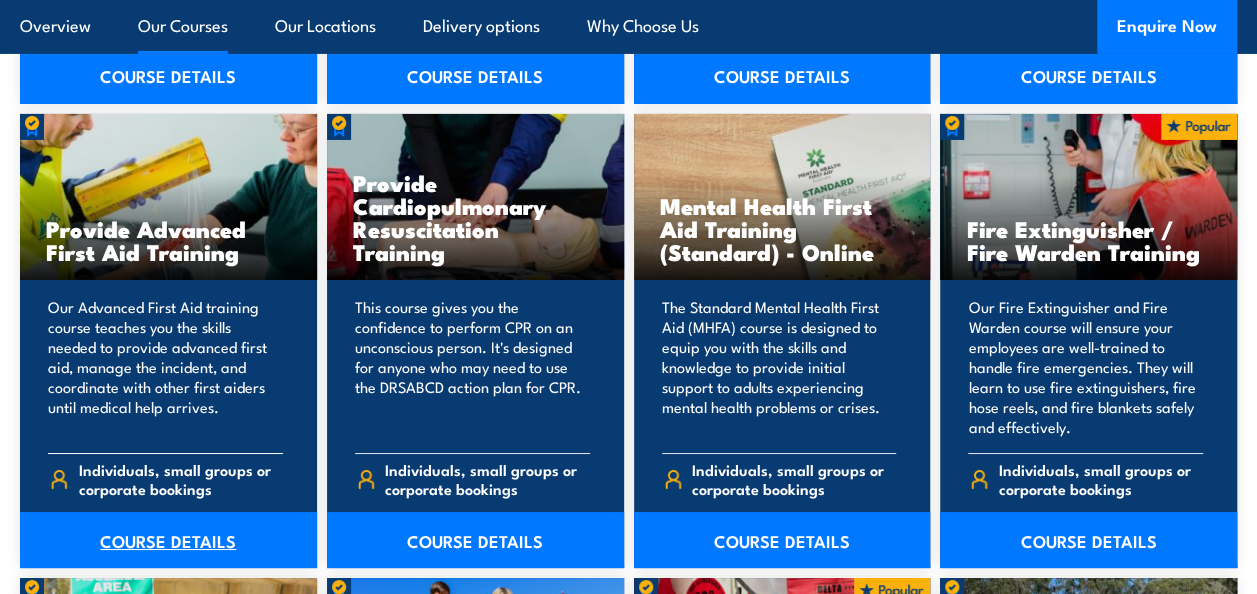click on "COURSE DETAILS" at bounding box center [168, 540] 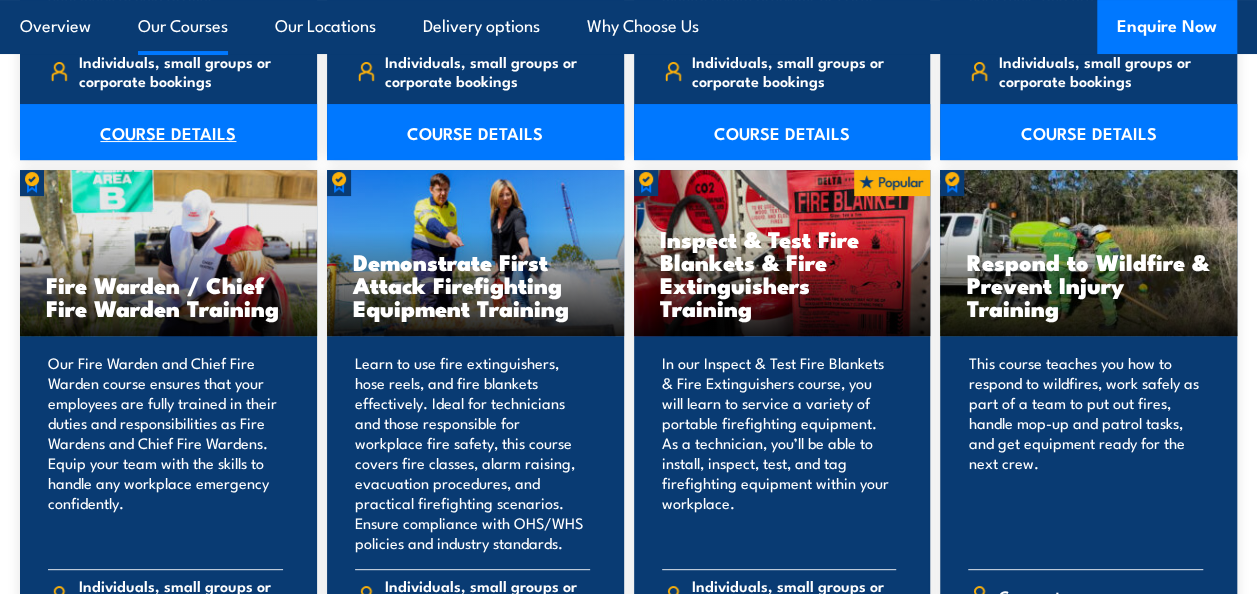 scroll, scrollTop: 3876, scrollLeft: 0, axis: vertical 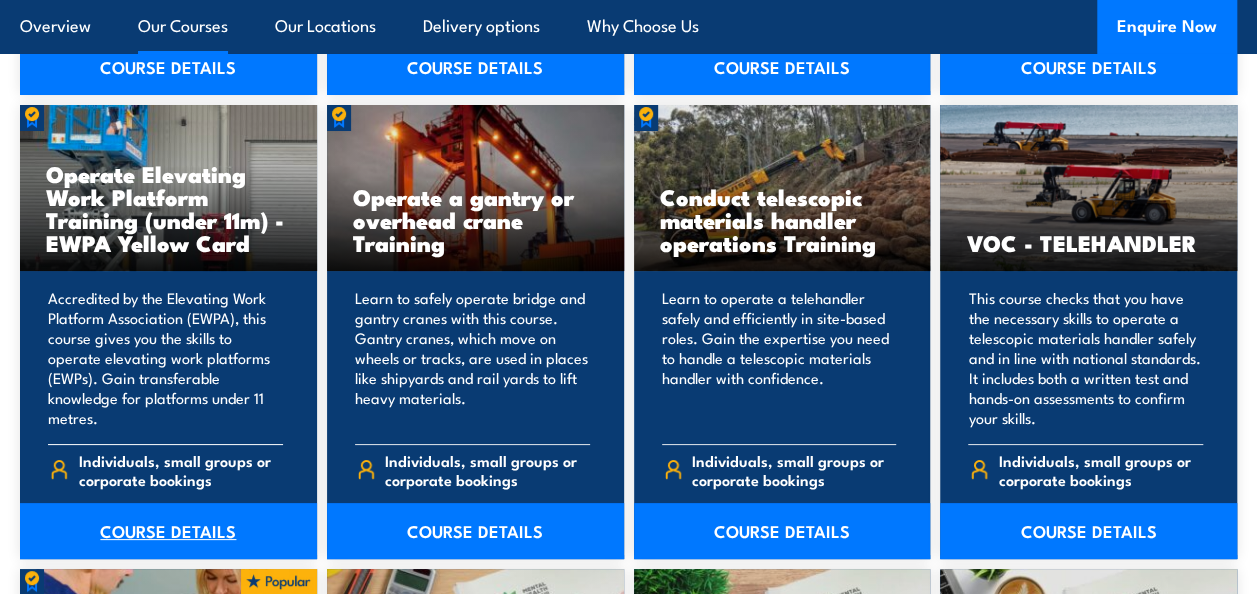 click on "COURSE DETAILS" at bounding box center [168, 531] 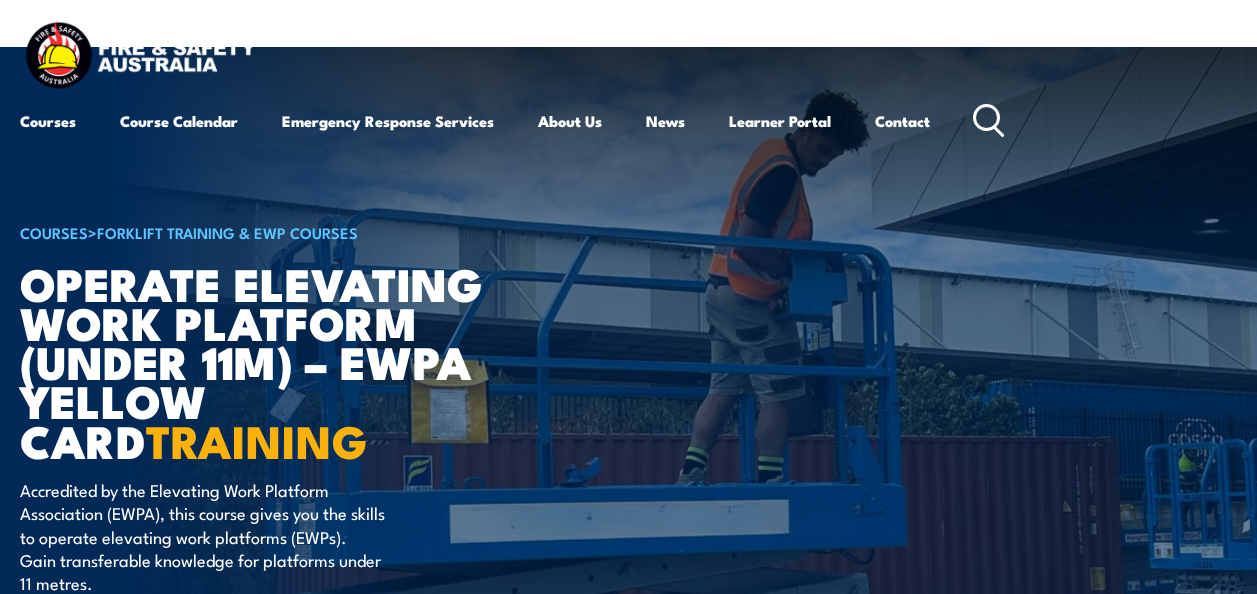 scroll, scrollTop: 0, scrollLeft: 0, axis: both 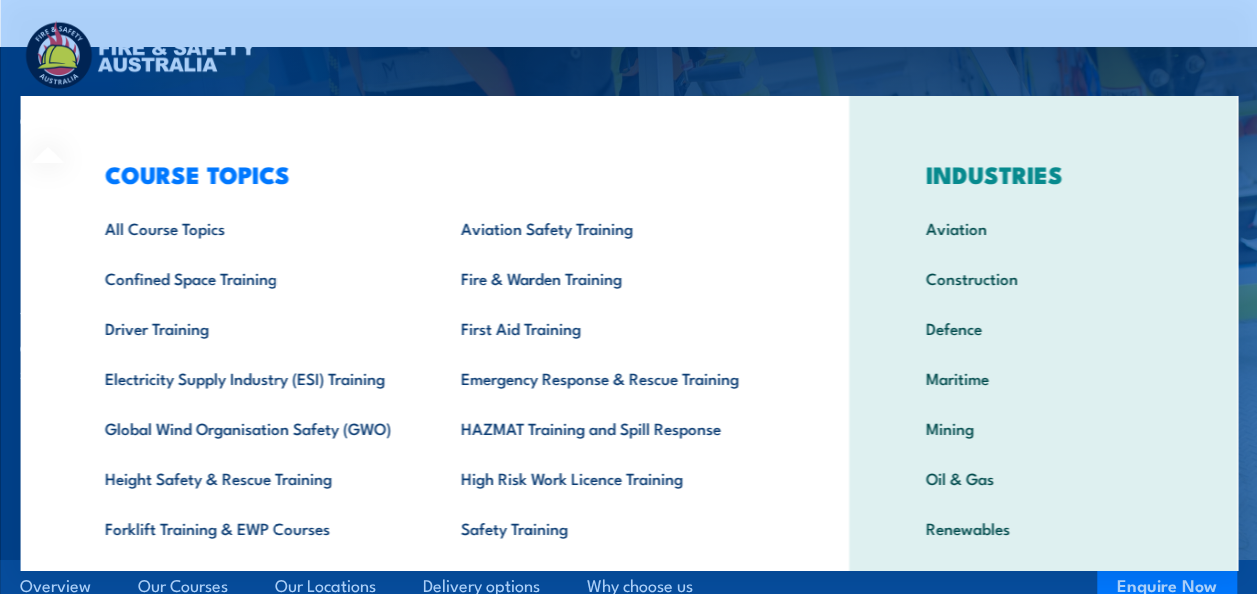 click on "COURSE TOPICS
All Course Topics
Aviation Safety Training Confined Space Training Fire & Warden Training Driver Training First Aid Training Electricity Supply Industry (ESI) Training Emergency Response & Rescue Training Global Wind Organisation Safety (GWO) HAZMAT Training and Spill Response Height Safety & Rescue Training High Risk Work Licence Training Forklift Training & EWP Courses Safety Training Santos Training Health & Safety Representative Training Work Health & Safety Training (WHS)" at bounding box center (434, 412) 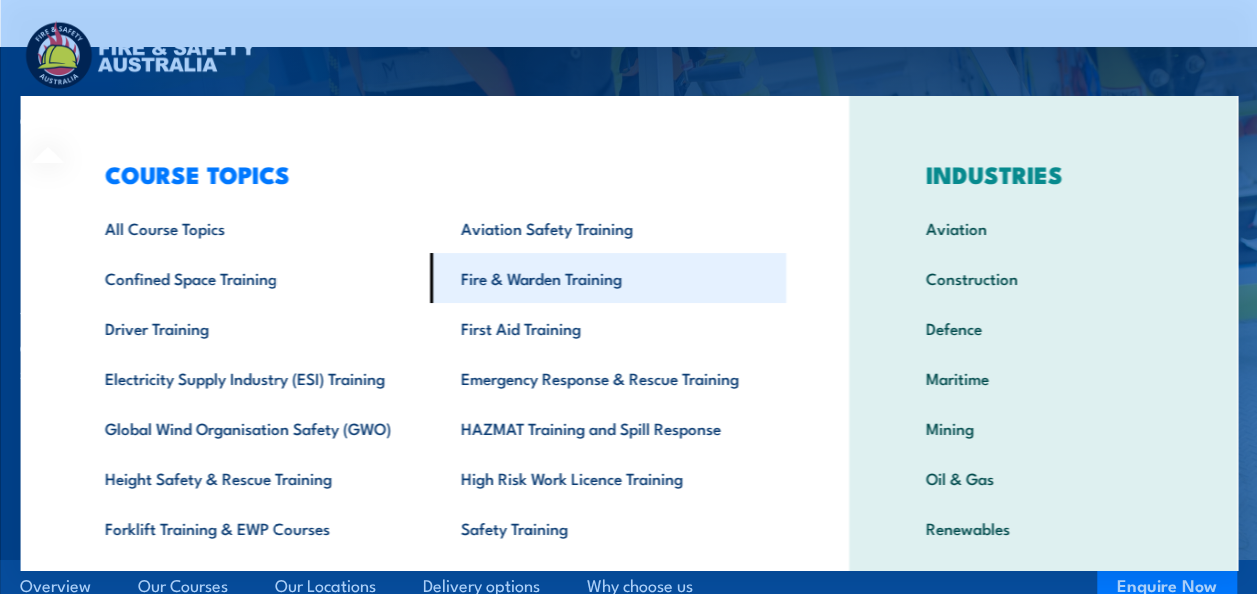 click on "Fire & Warden Training" at bounding box center [607, 278] 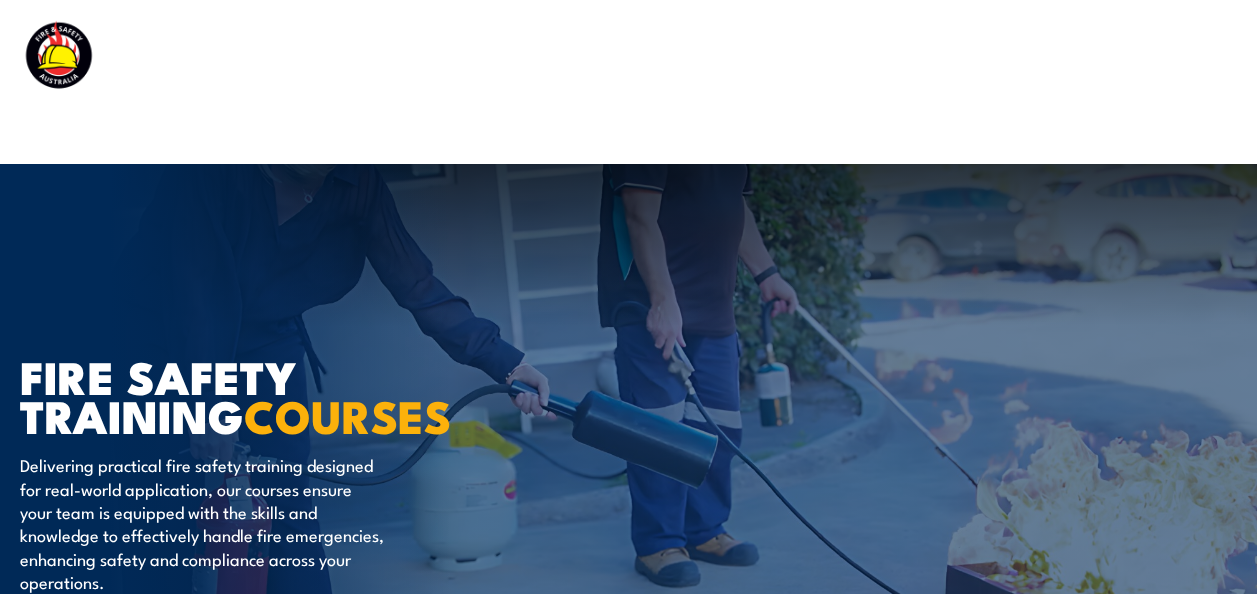 scroll, scrollTop: 0, scrollLeft: 0, axis: both 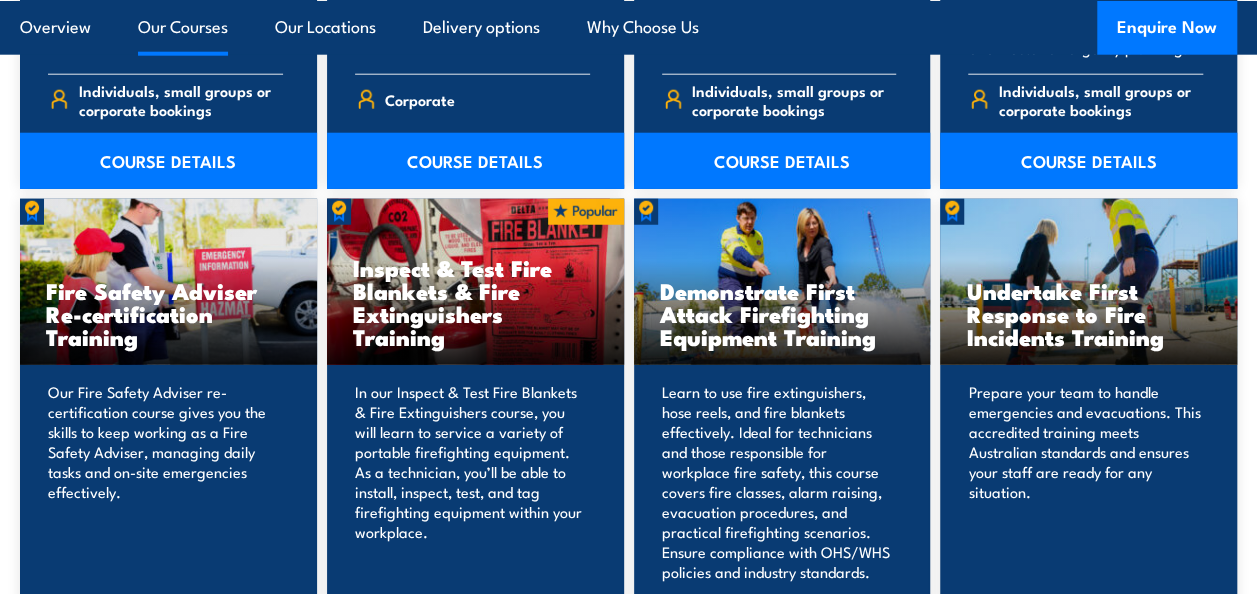 click on "Demonstrate First Attack Firefighting Equipment Training" at bounding box center (782, 313) 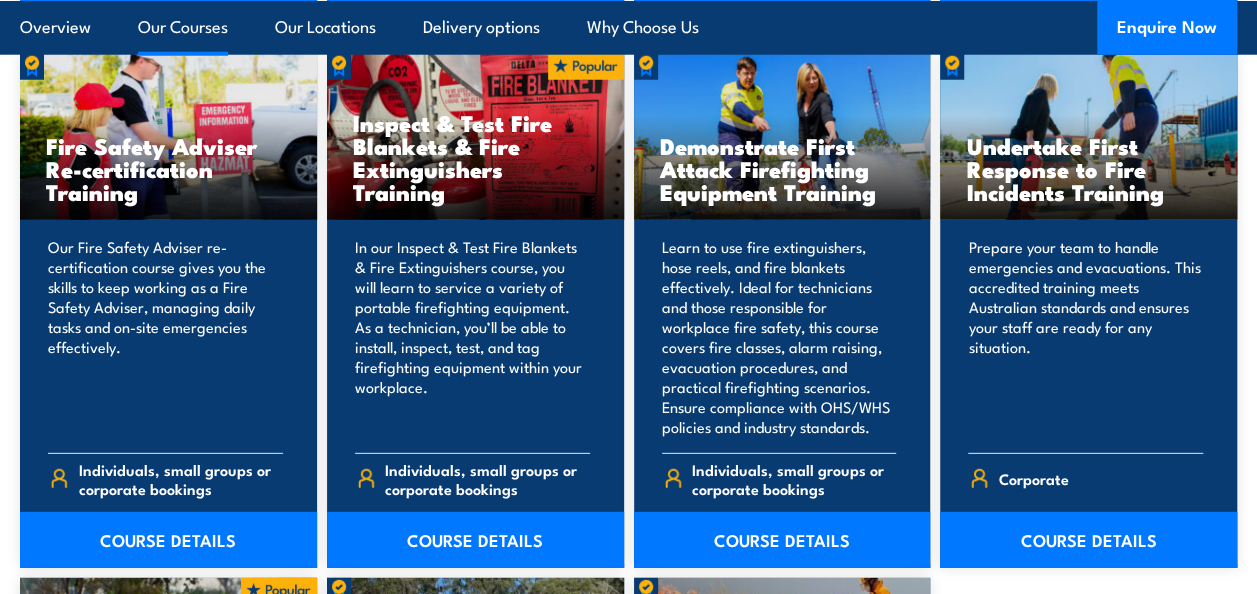 scroll, scrollTop: 2706, scrollLeft: 0, axis: vertical 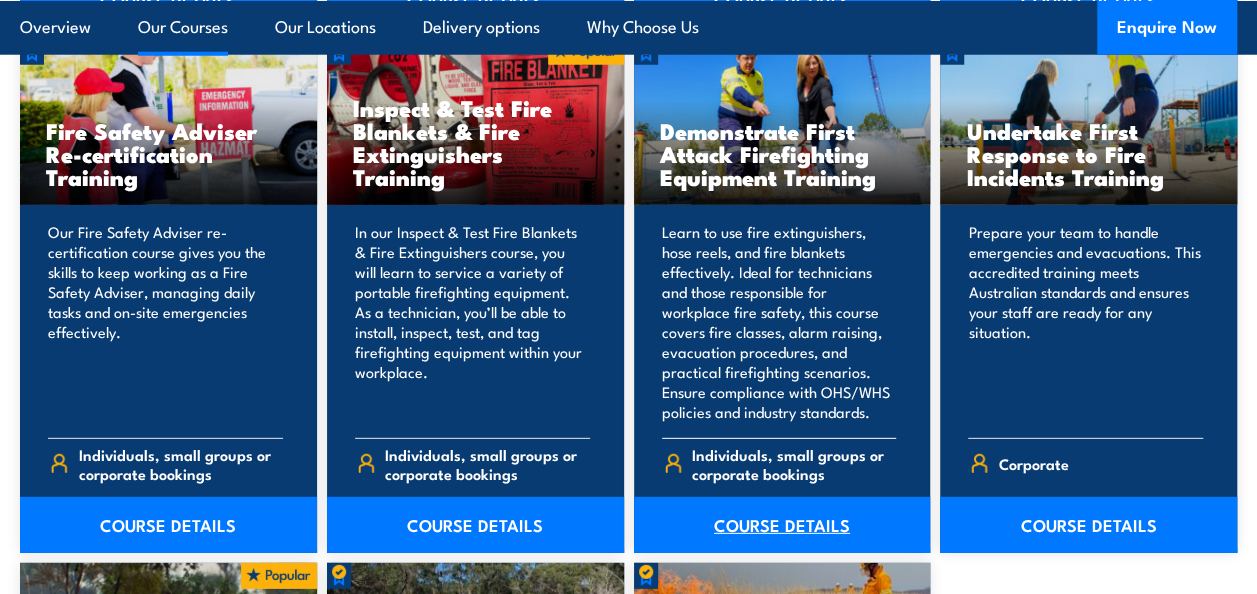 click on "COURSE DETAILS" at bounding box center [782, 525] 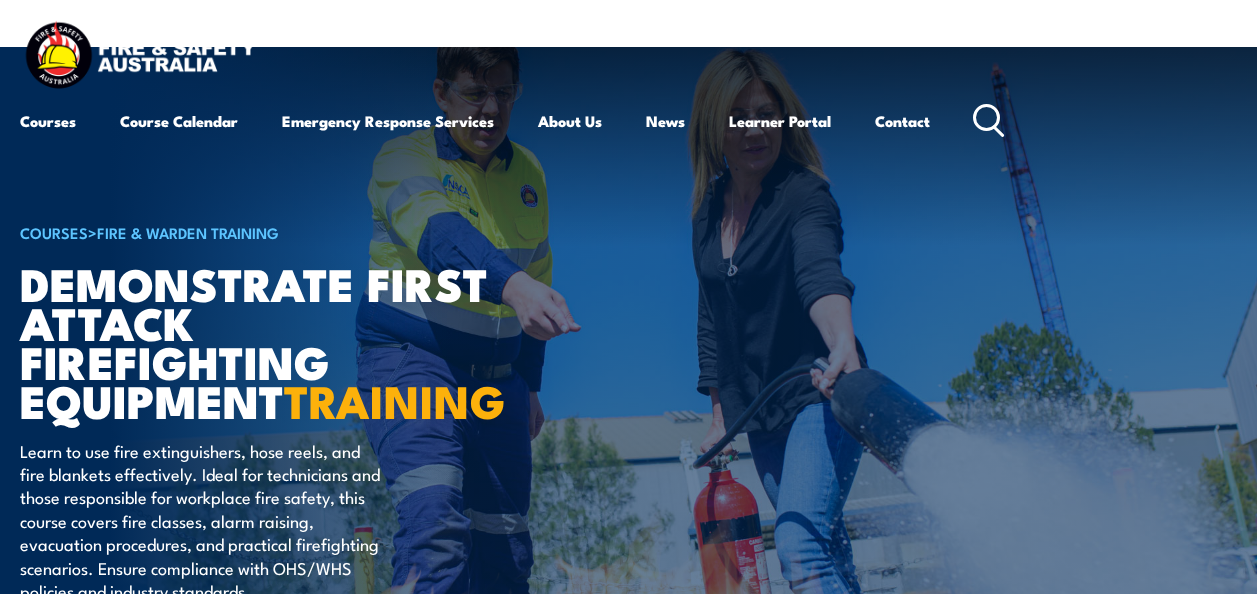 scroll, scrollTop: 0, scrollLeft: 0, axis: both 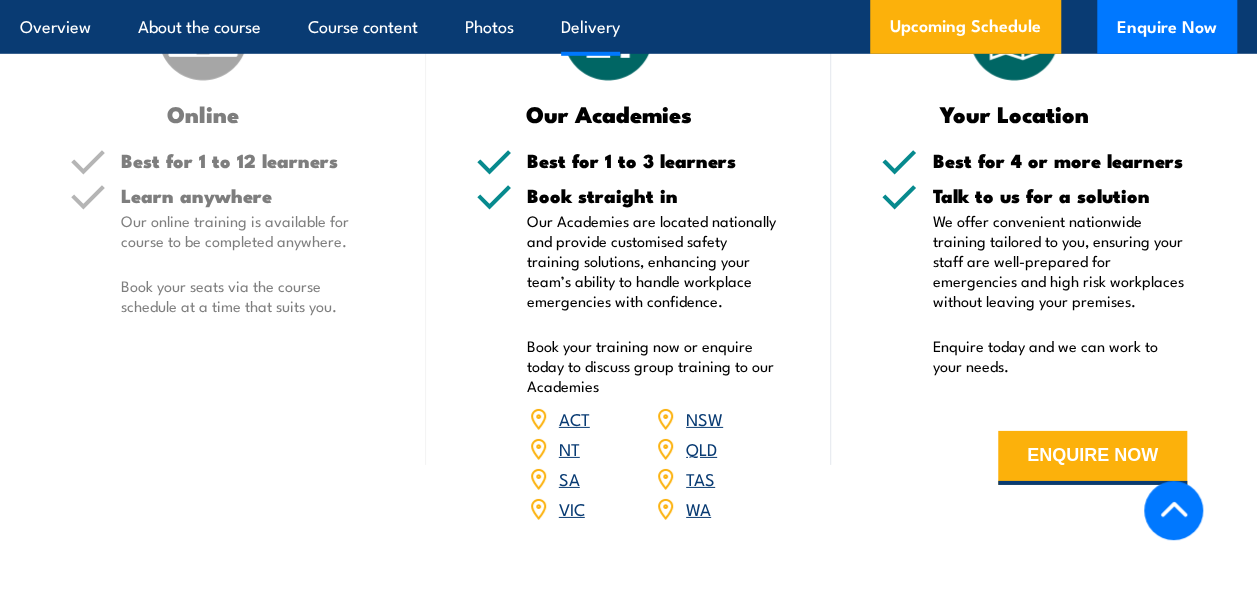 click on "VIC" at bounding box center [572, 508] 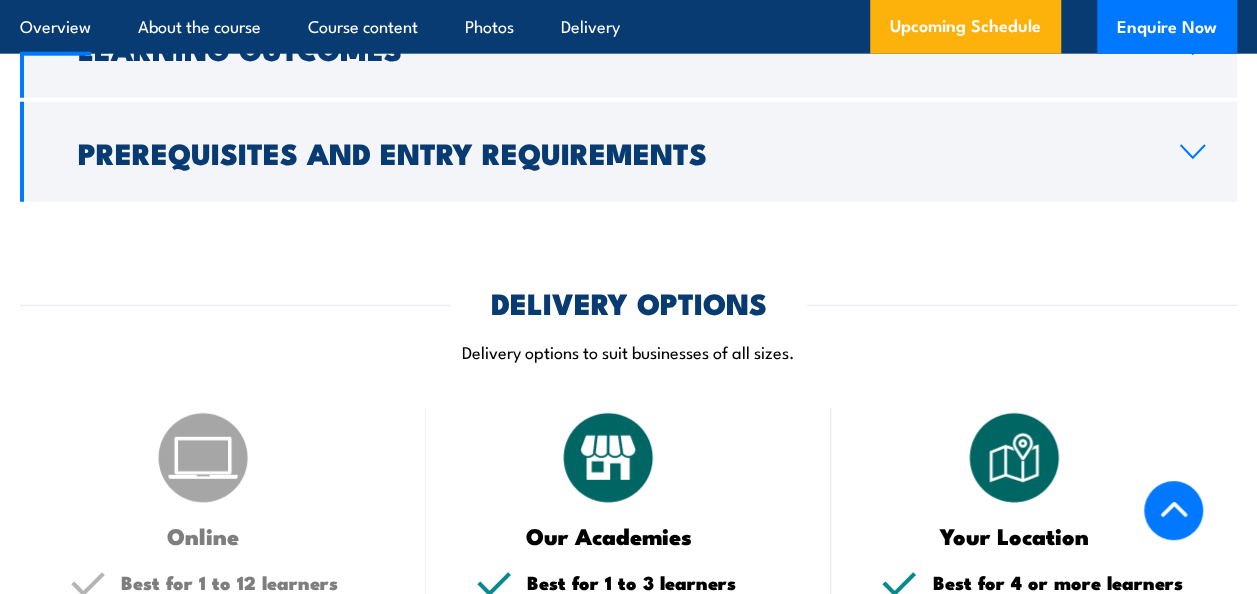 scroll, scrollTop: 0, scrollLeft: 0, axis: both 